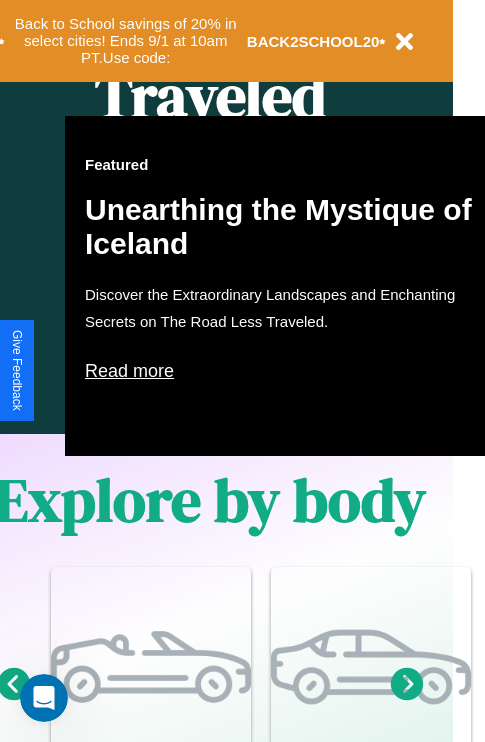 scroll, scrollTop: 0, scrollLeft: 0, axis: both 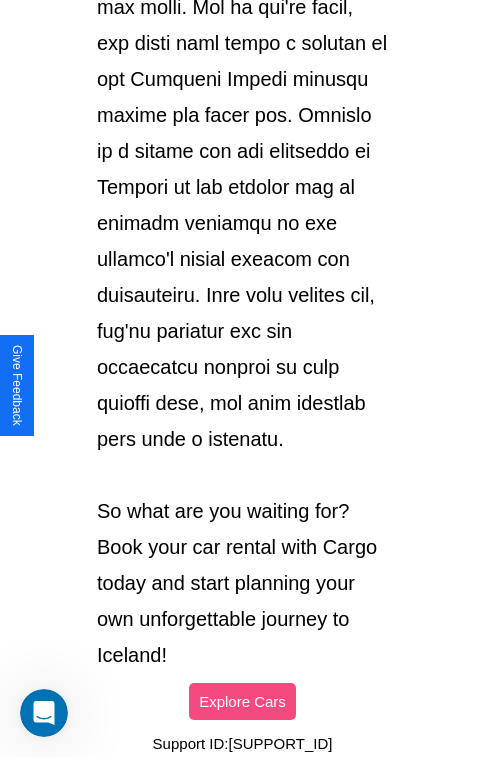 click on "Explore Cars" at bounding box center [242, 701] 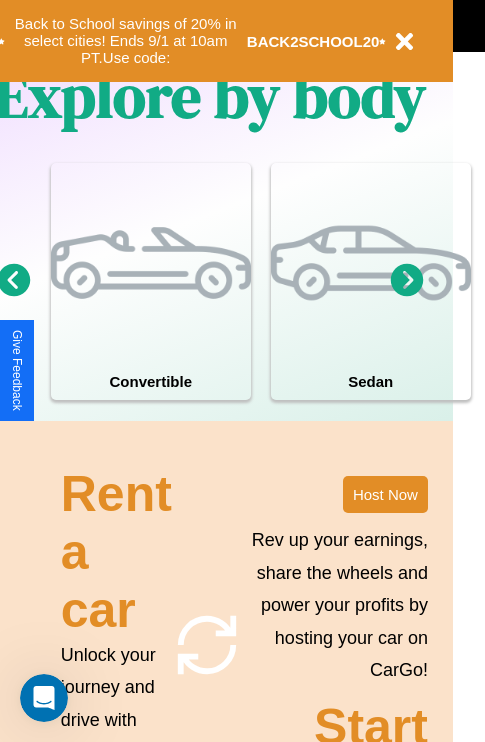 scroll, scrollTop: 1558, scrollLeft: 32, axis: both 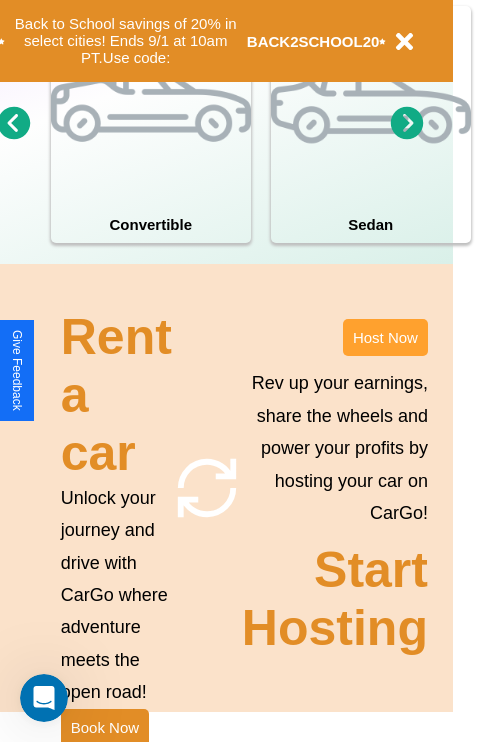 click on "Host Now" at bounding box center (385, 337) 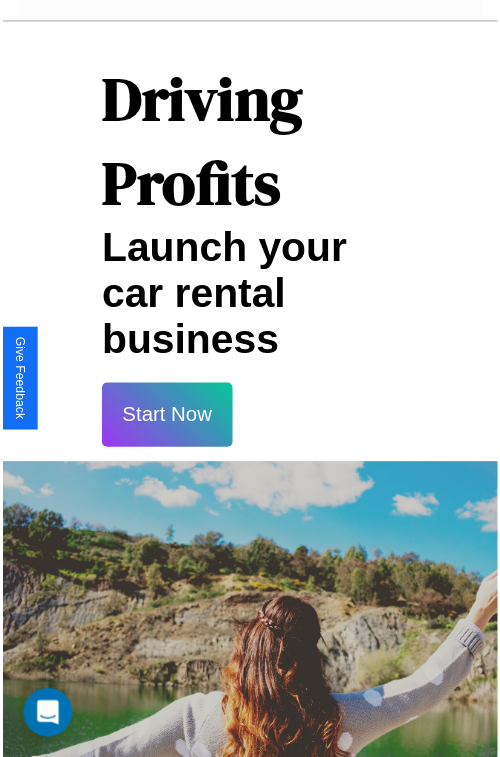 scroll, scrollTop: 35, scrollLeft: 0, axis: vertical 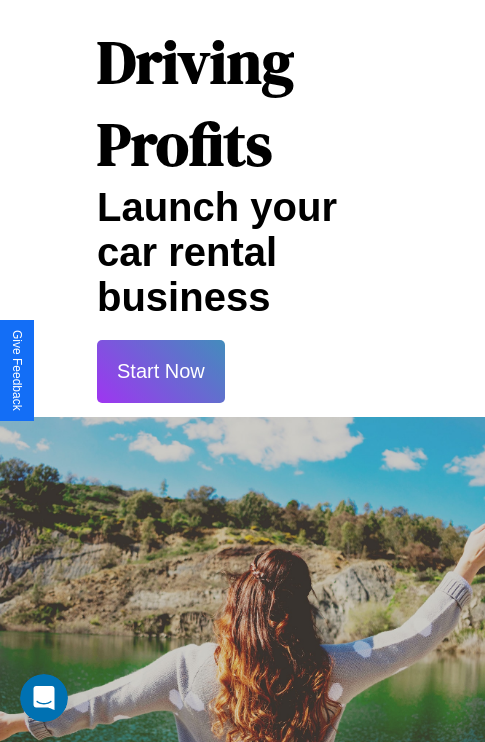 click on "Start Now" at bounding box center [161, 371] 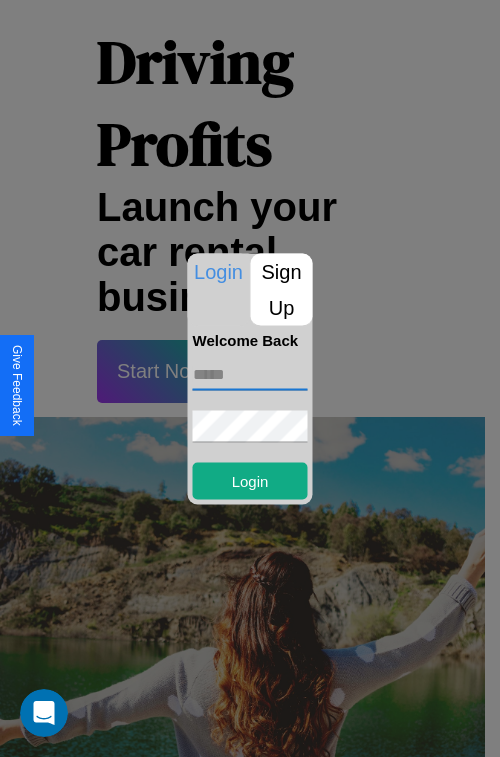 click at bounding box center [250, 374] 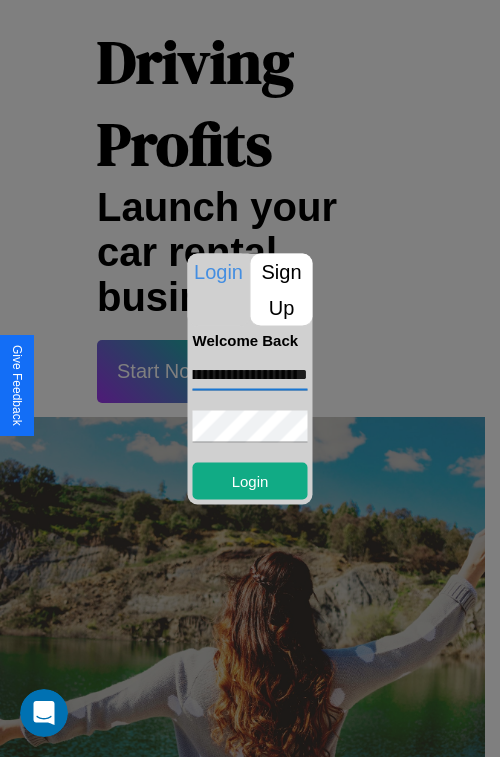 scroll, scrollTop: 0, scrollLeft: 101, axis: horizontal 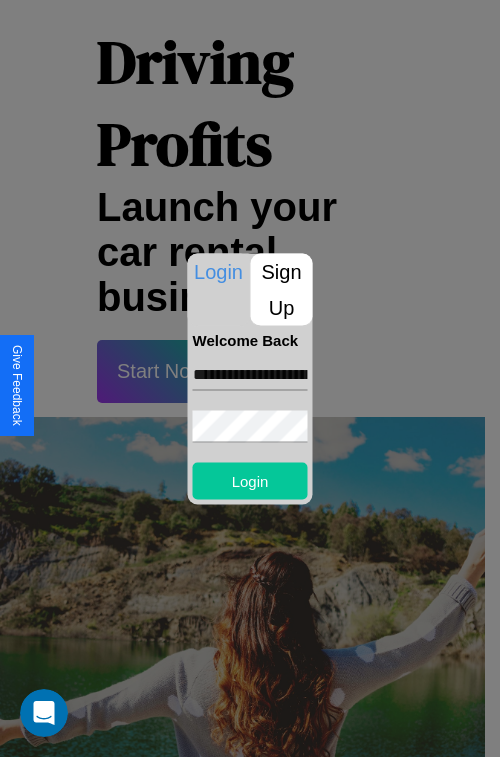 click on "Login" at bounding box center (250, 480) 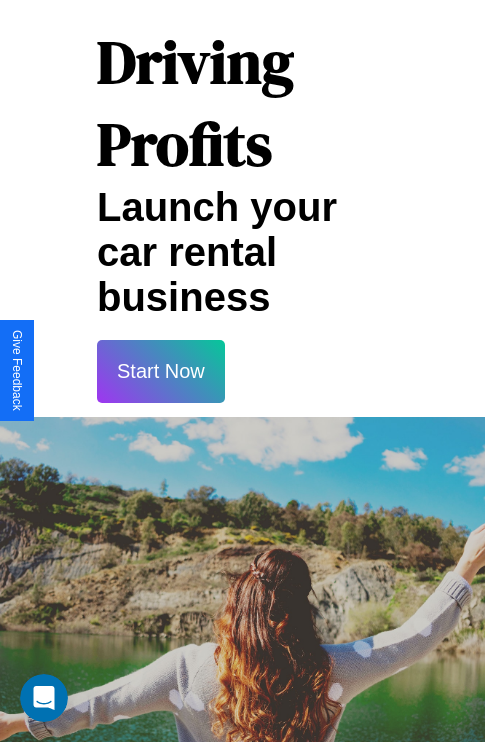 scroll, scrollTop: 37, scrollLeft: 0, axis: vertical 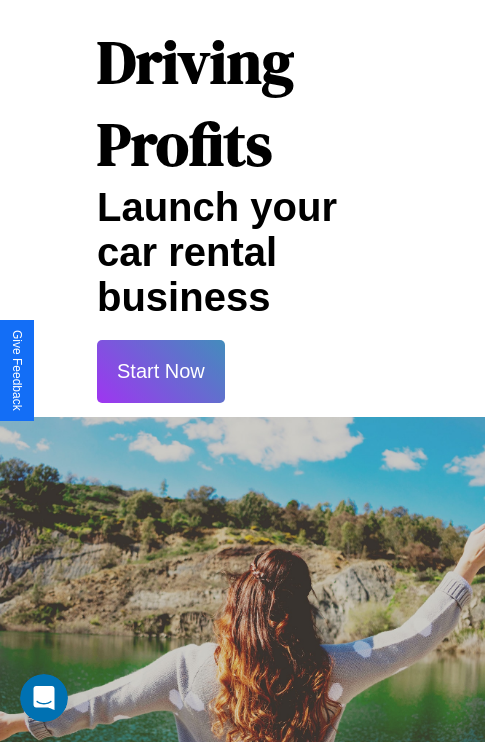 click on "Start Now" at bounding box center [161, 371] 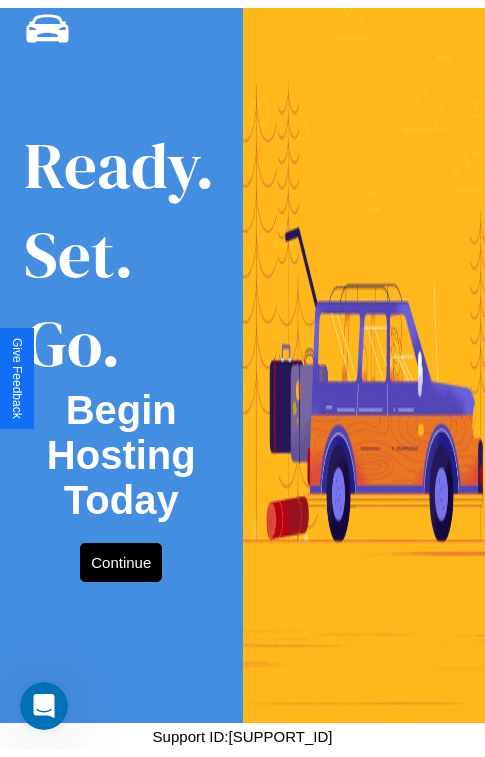 scroll, scrollTop: 0, scrollLeft: 0, axis: both 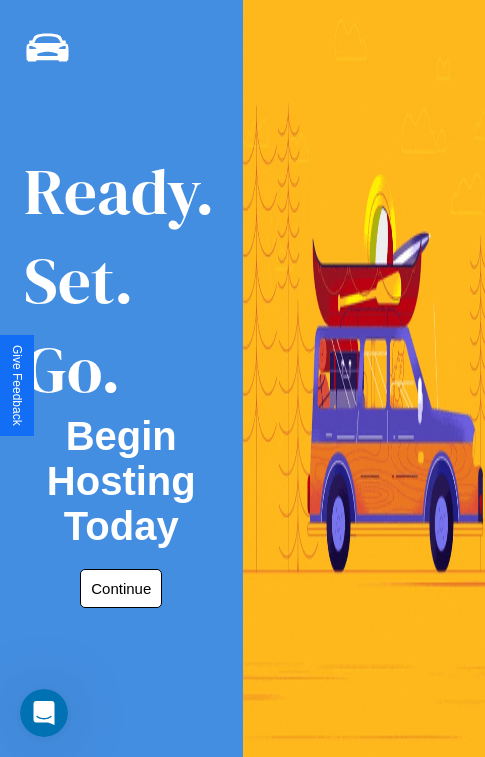 click on "Continue" at bounding box center (121, 588) 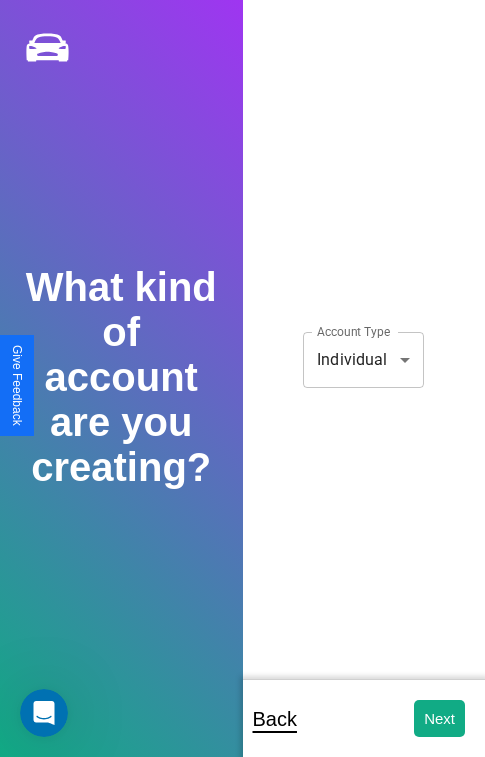 click on "**********" at bounding box center (242, 392) 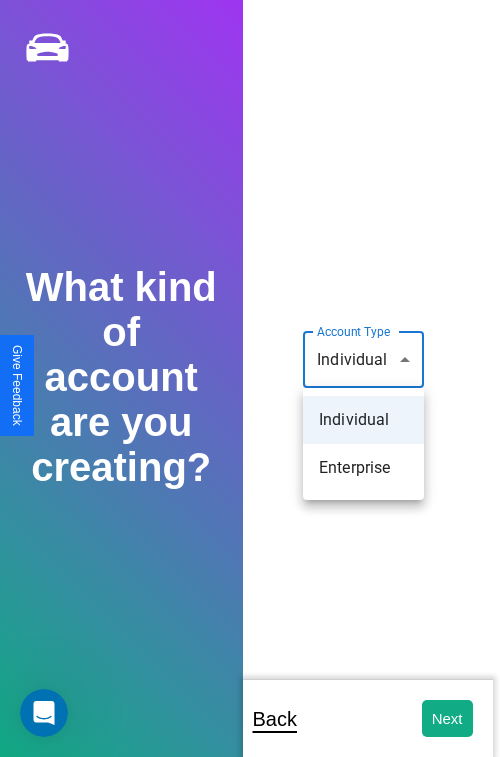 click on "Individual" at bounding box center [363, 420] 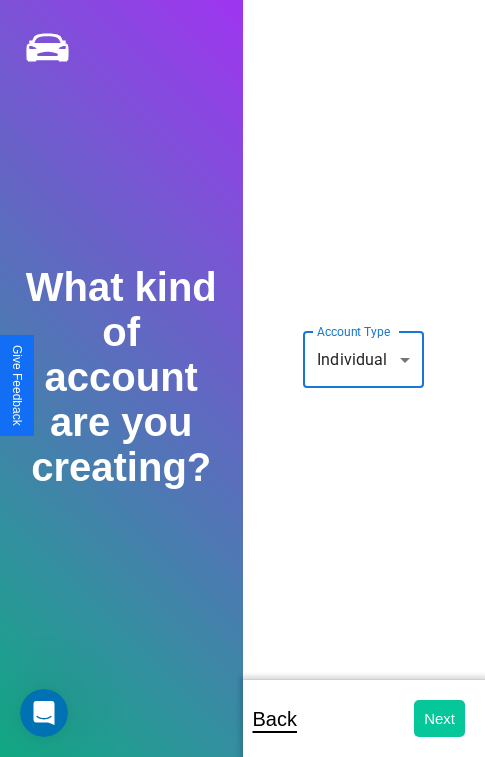 click on "Next" at bounding box center [439, 718] 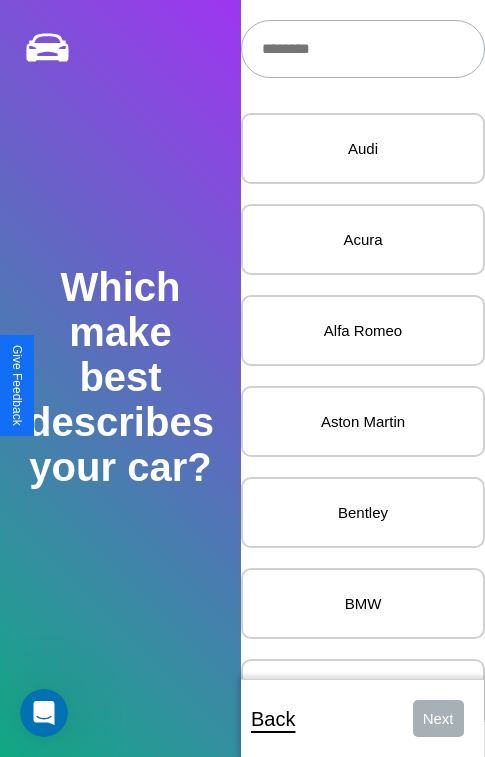 scroll, scrollTop: 27, scrollLeft: 0, axis: vertical 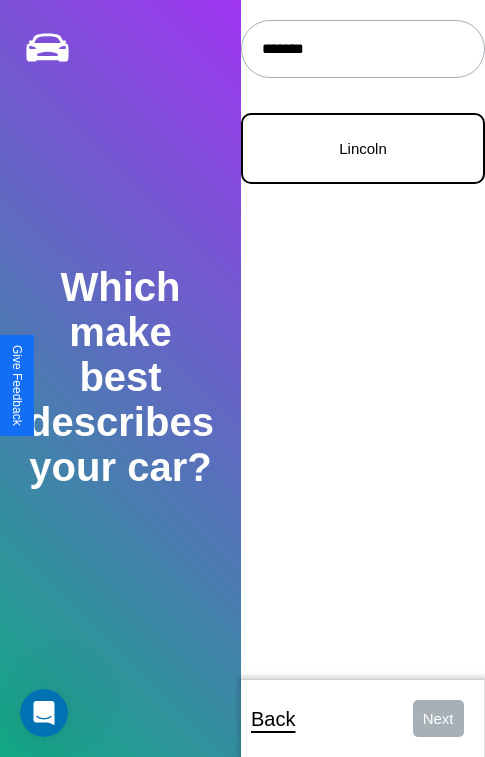 type on "*******" 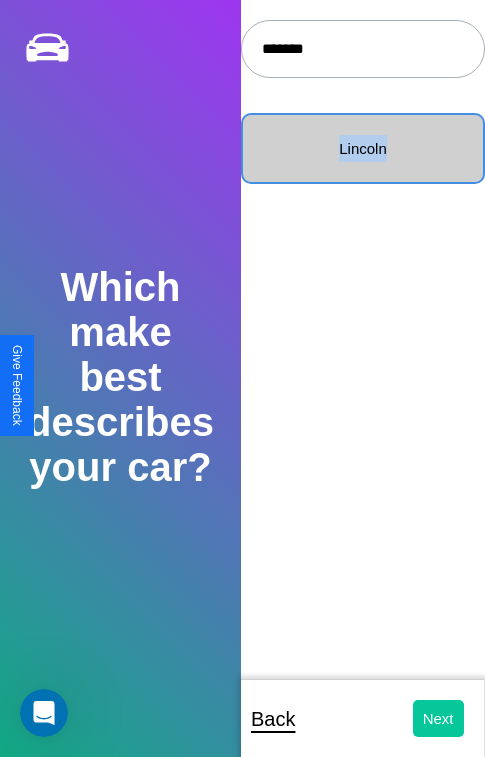 click on "Next" at bounding box center (438, 718) 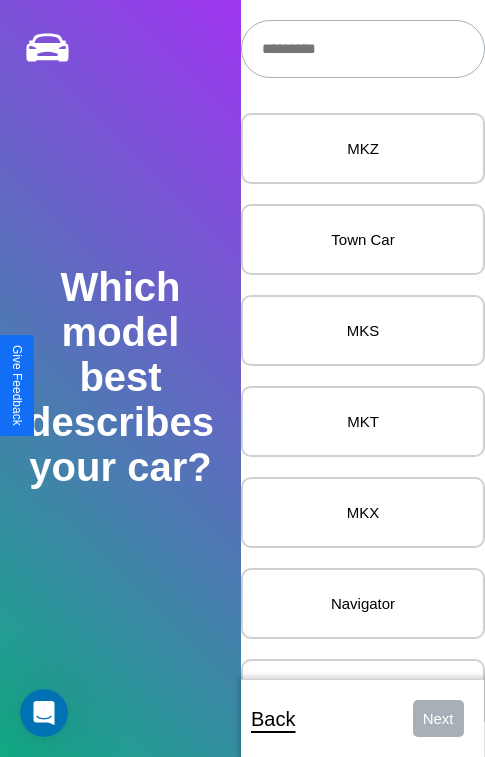 scroll, scrollTop: 27, scrollLeft: 0, axis: vertical 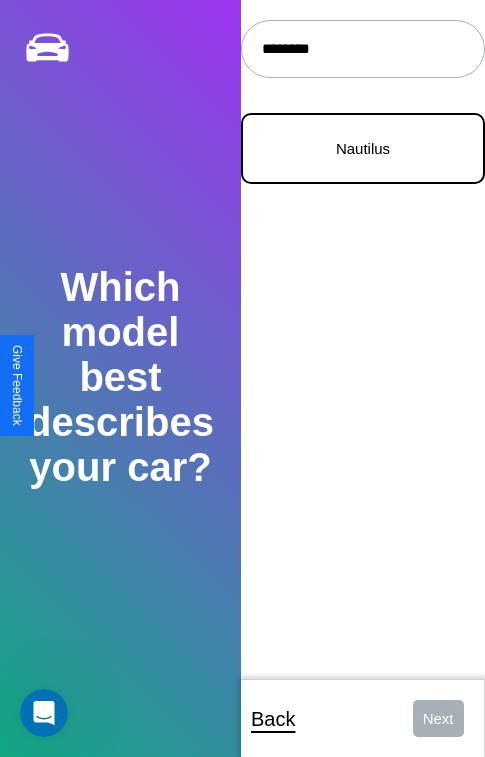 type on "********" 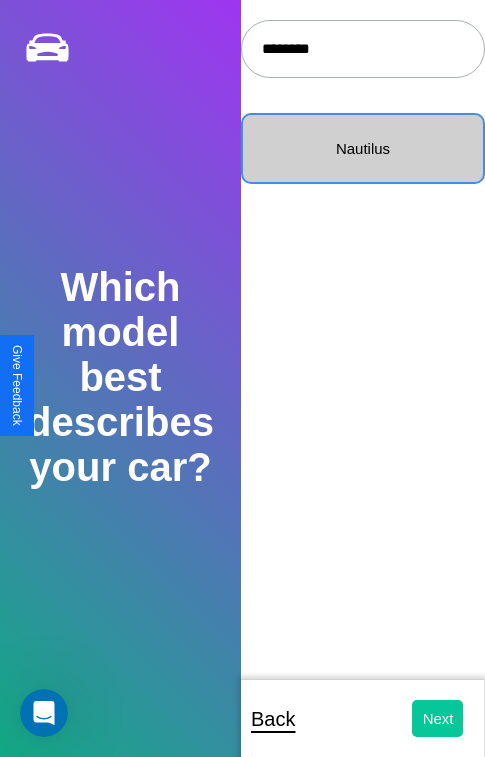 click on "Next" at bounding box center (438, 718) 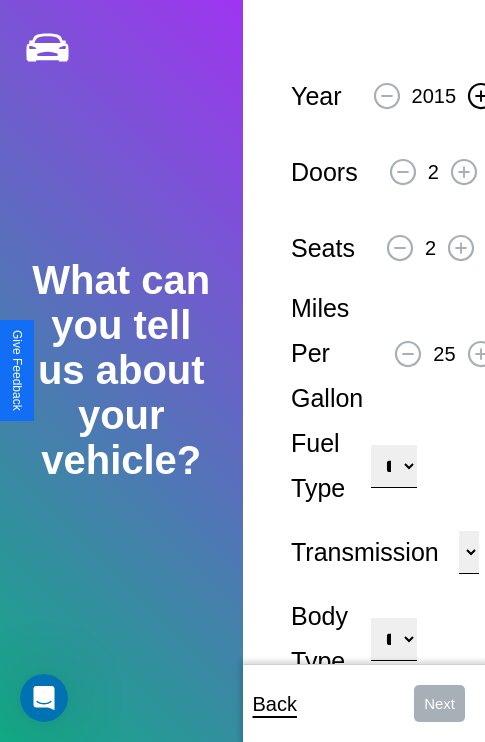 click 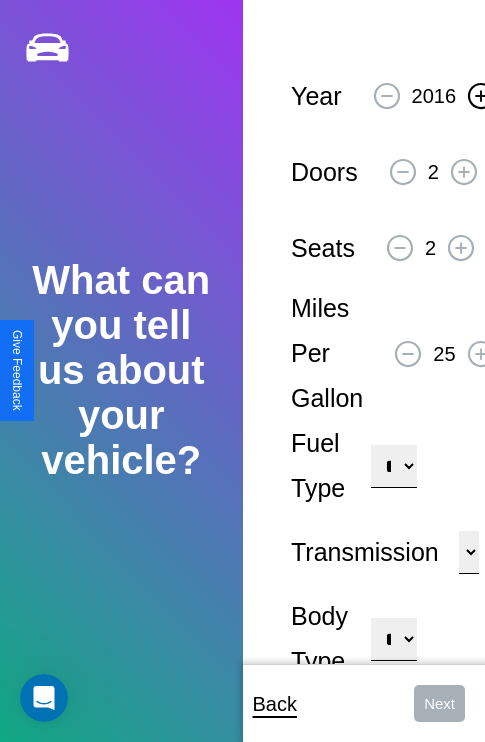 click 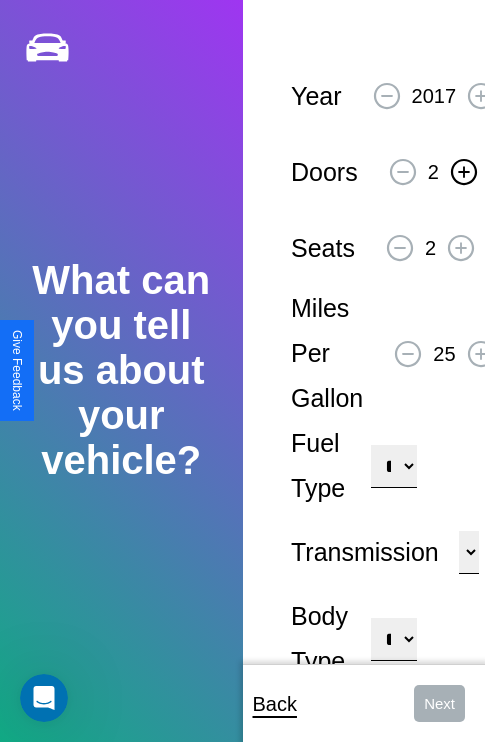 click 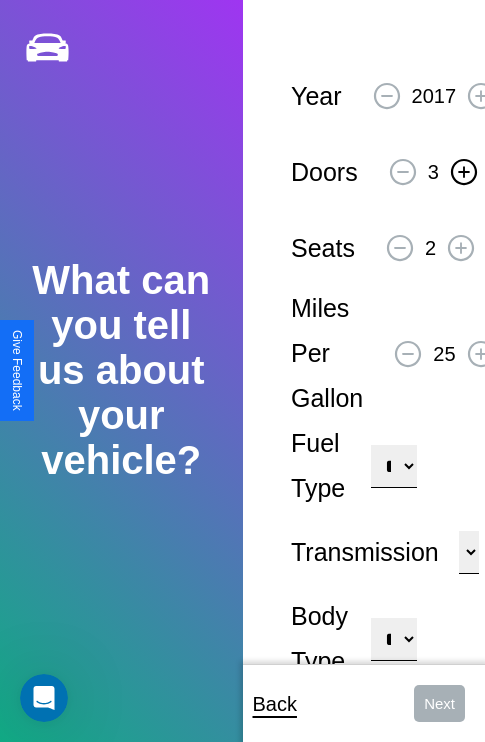 click 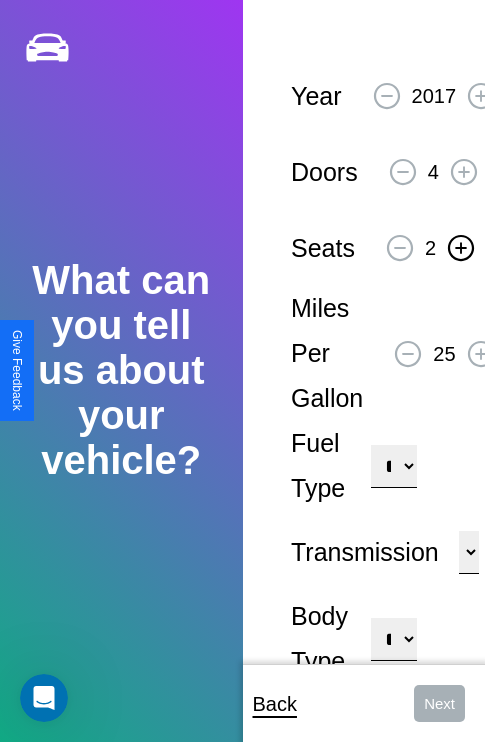 click 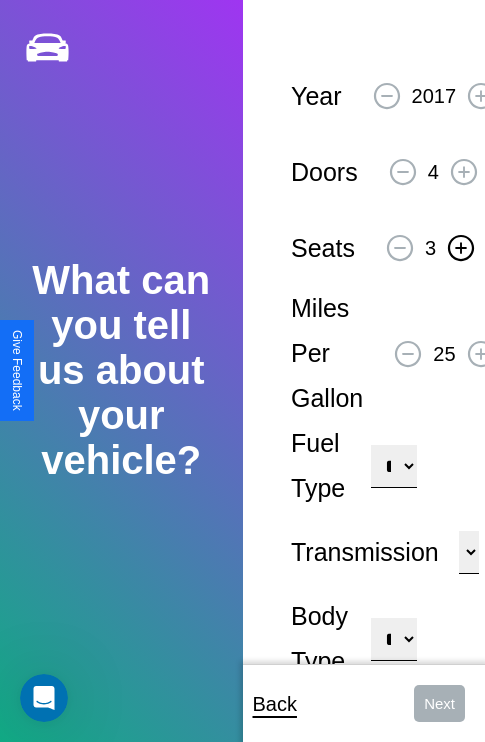 click 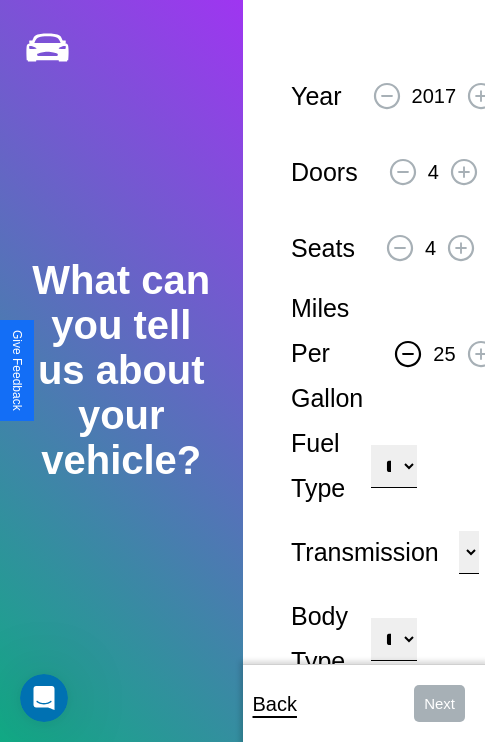 click 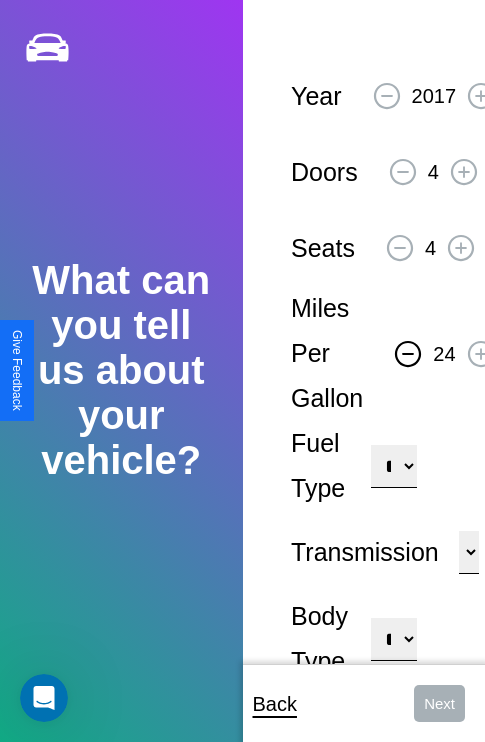 click 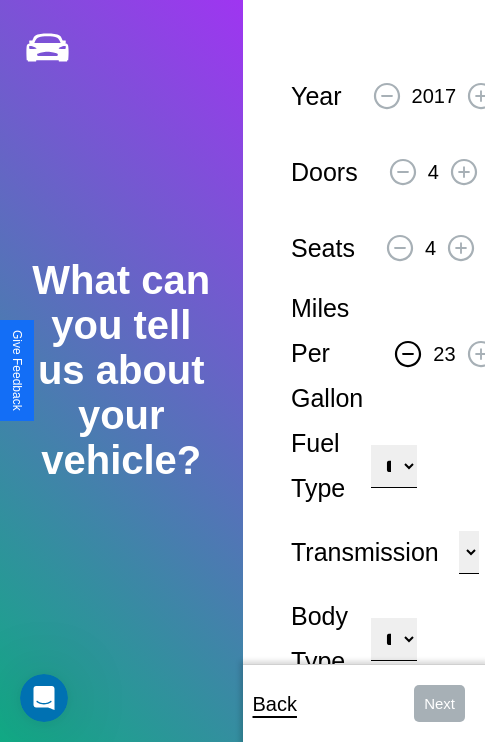 click on "**********" at bounding box center [393, 466] 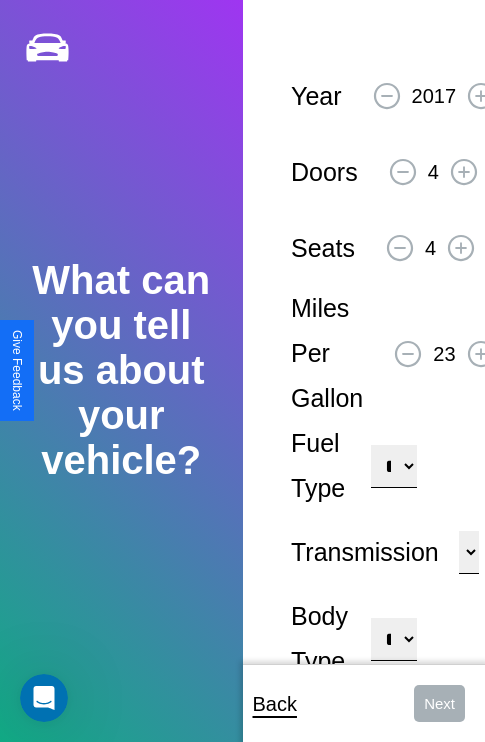 select on "********" 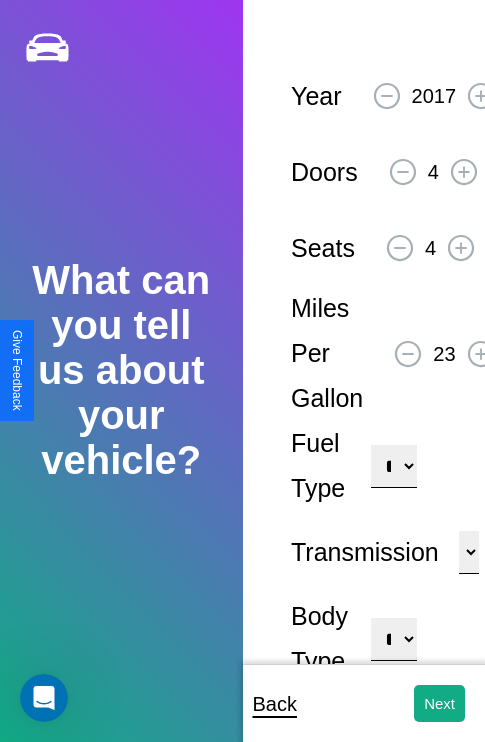 click on "**********" at bounding box center [393, 639] 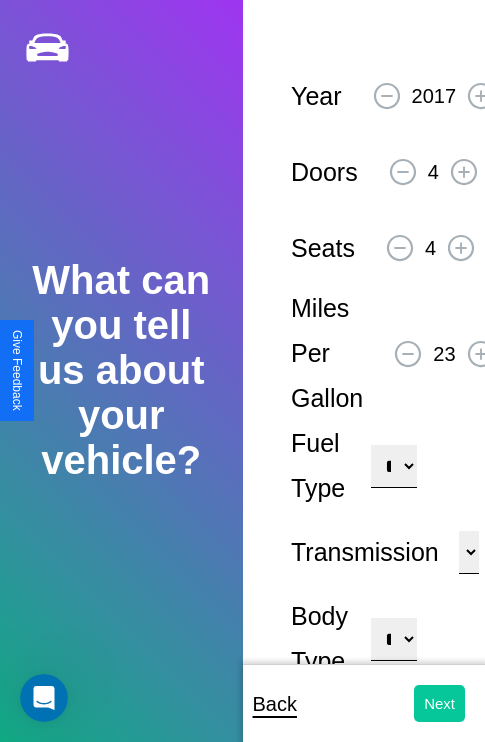 click on "Next" at bounding box center [439, 703] 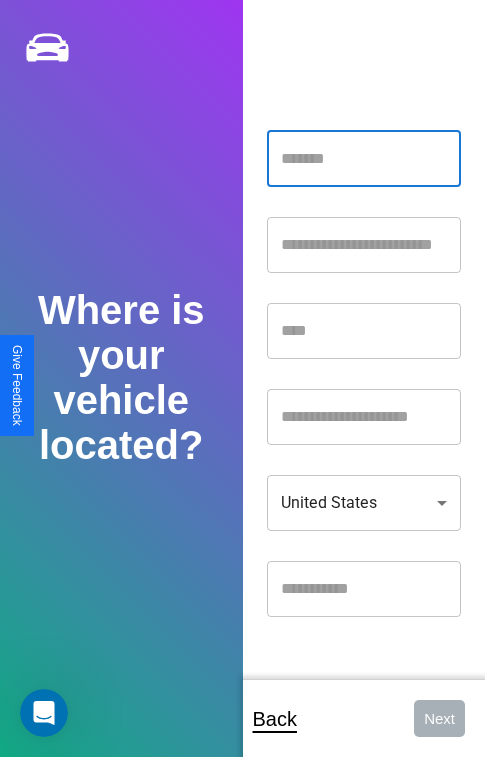 click at bounding box center (364, 159) 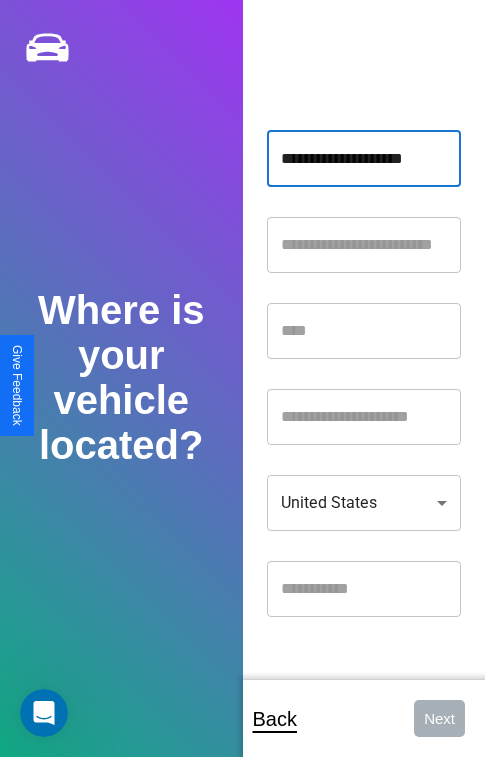 type on "**********" 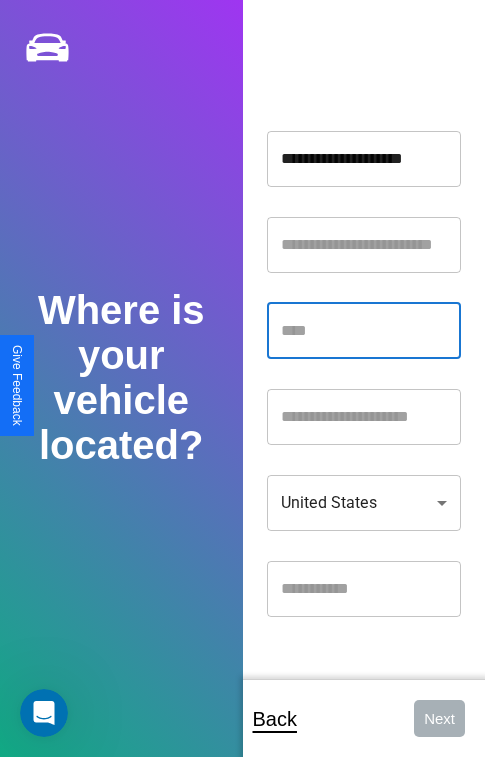 click at bounding box center (364, 331) 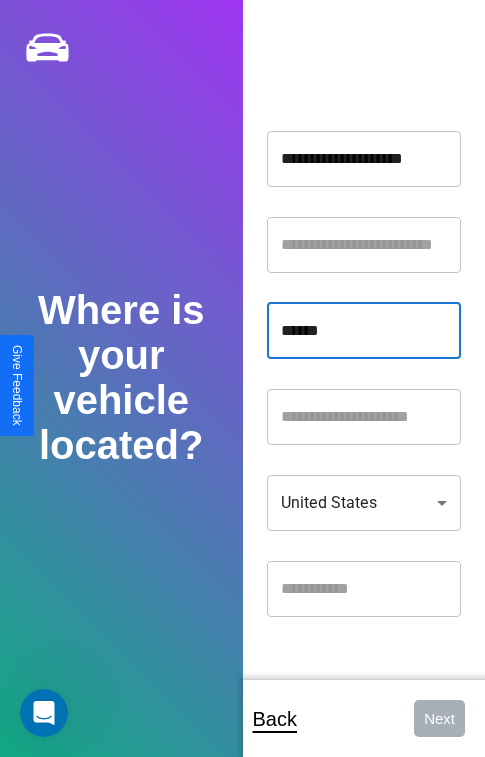 type on "******" 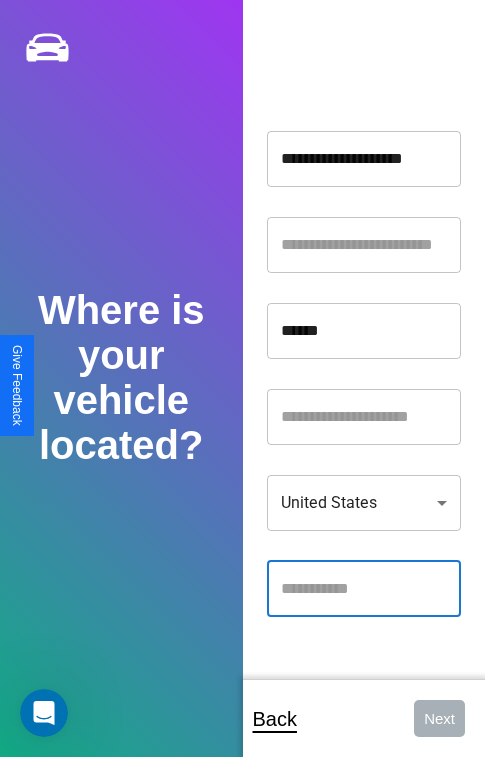 click at bounding box center (364, 589) 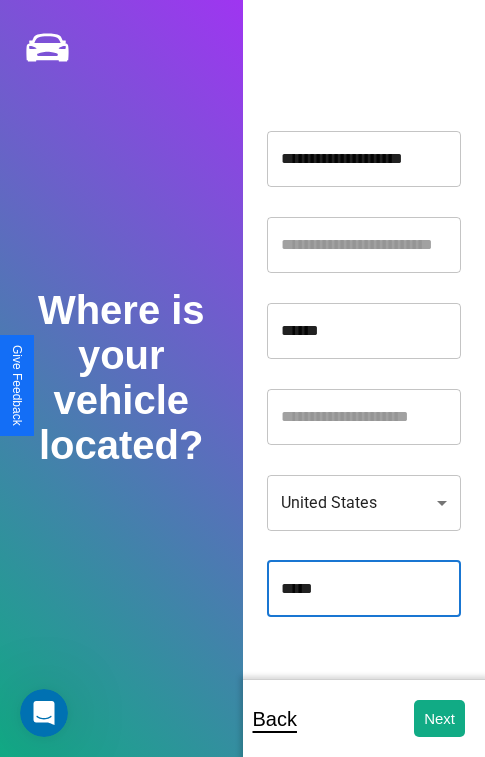 type on "*****" 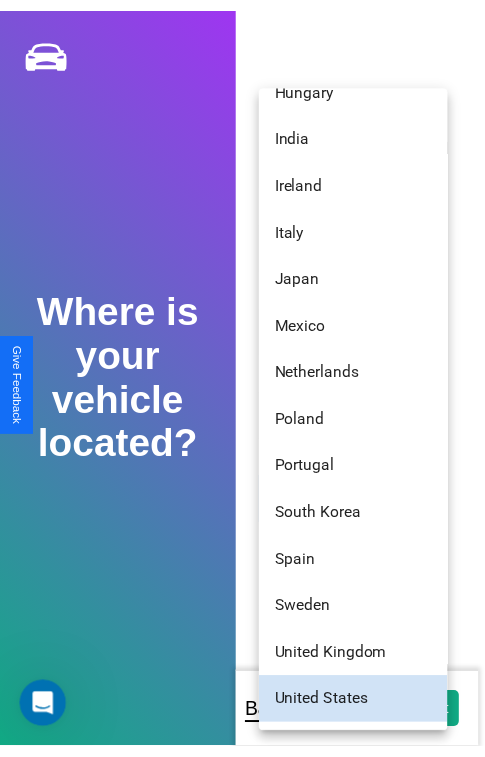 scroll, scrollTop: 248, scrollLeft: 0, axis: vertical 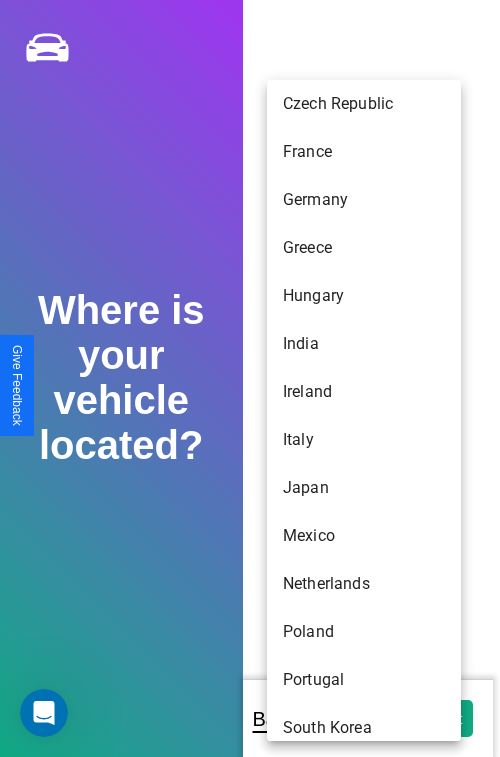 click on "Czech Republic" at bounding box center [364, 104] 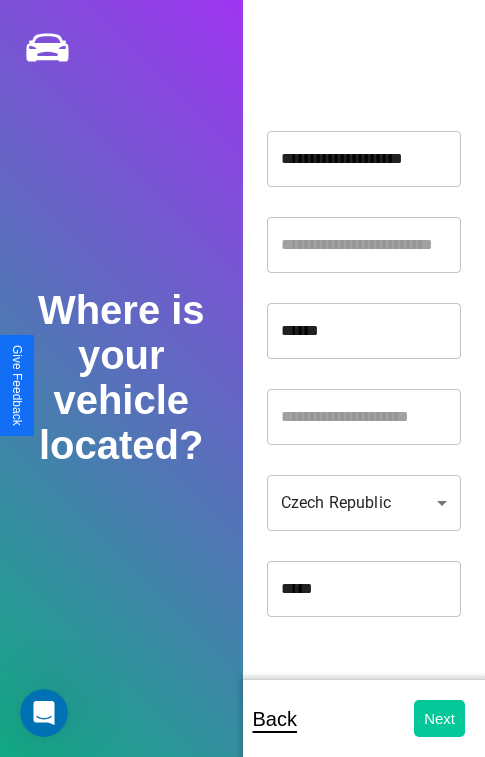 click on "Next" at bounding box center (439, 718) 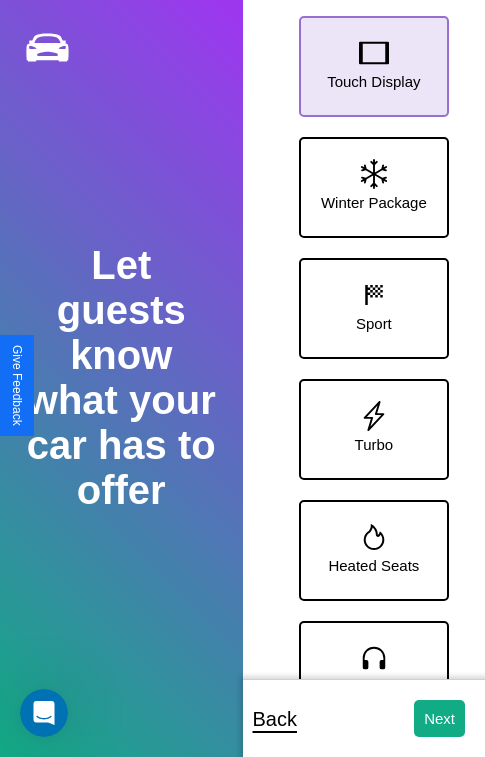 click 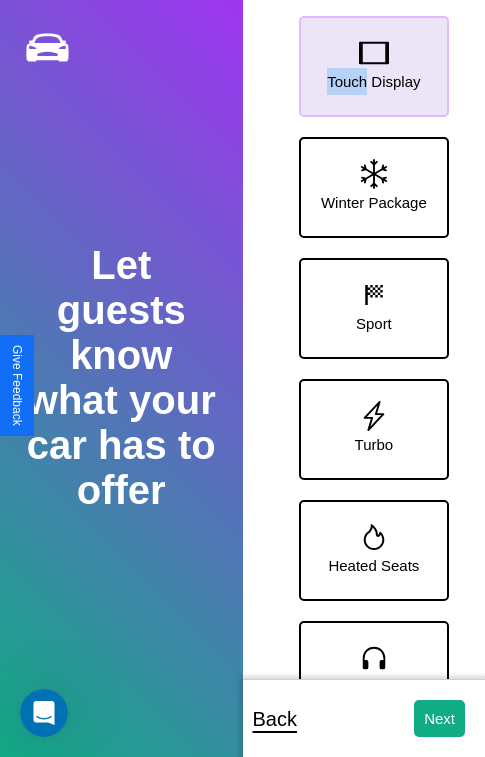 scroll, scrollTop: 370, scrollLeft: 0, axis: vertical 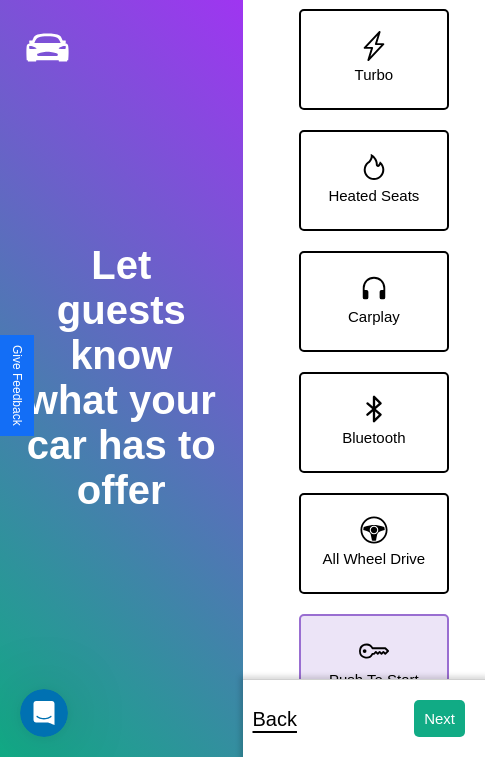 click 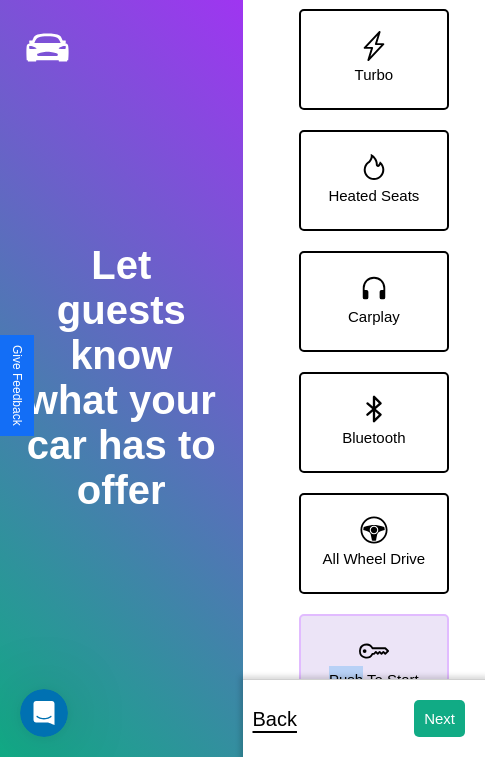 scroll, scrollTop: 0, scrollLeft: 0, axis: both 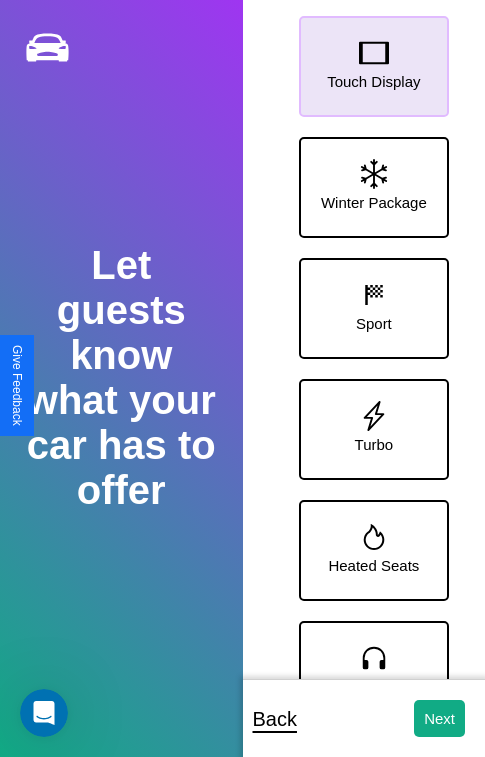 click 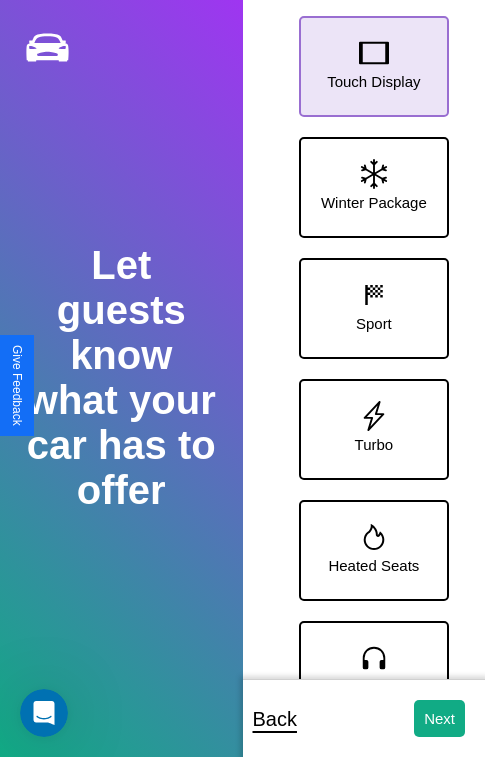 click 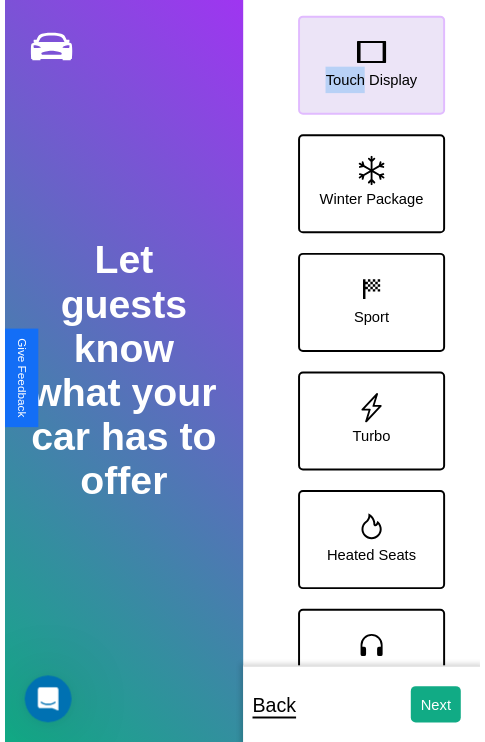 scroll, scrollTop: 370, scrollLeft: 0, axis: vertical 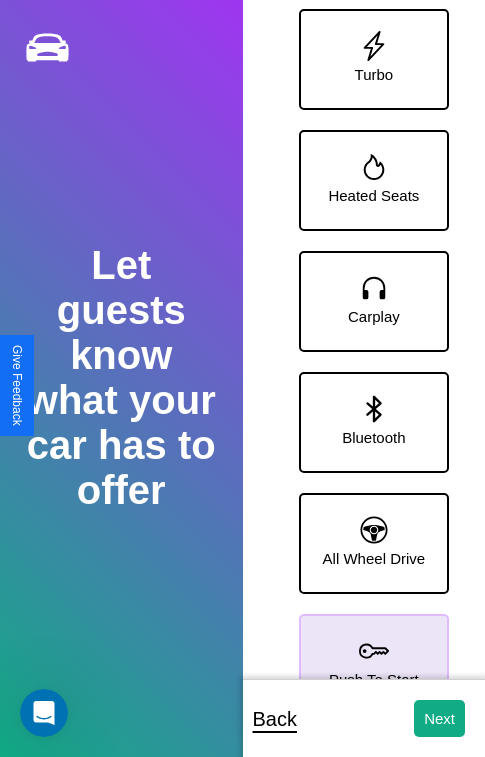 click 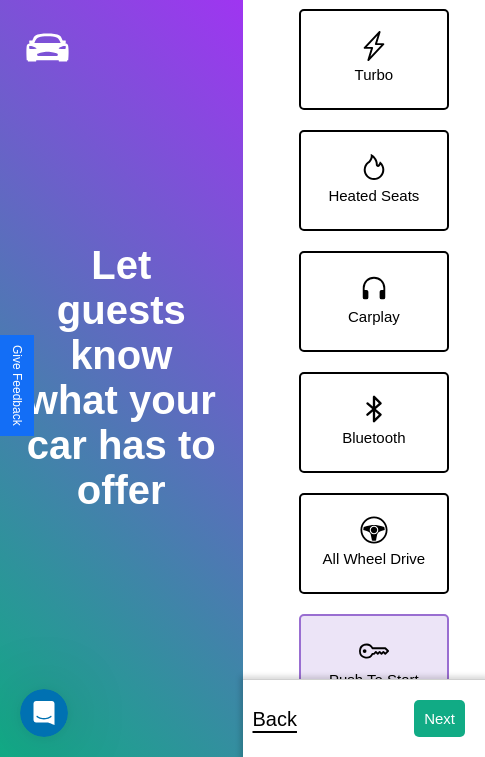 click 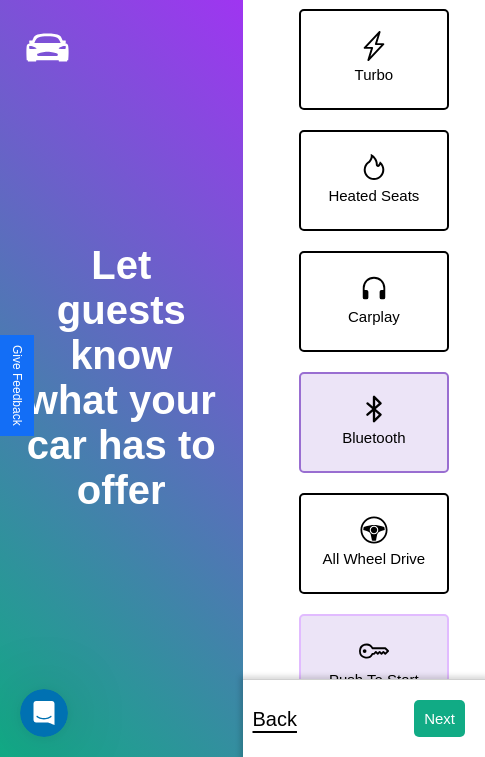 click 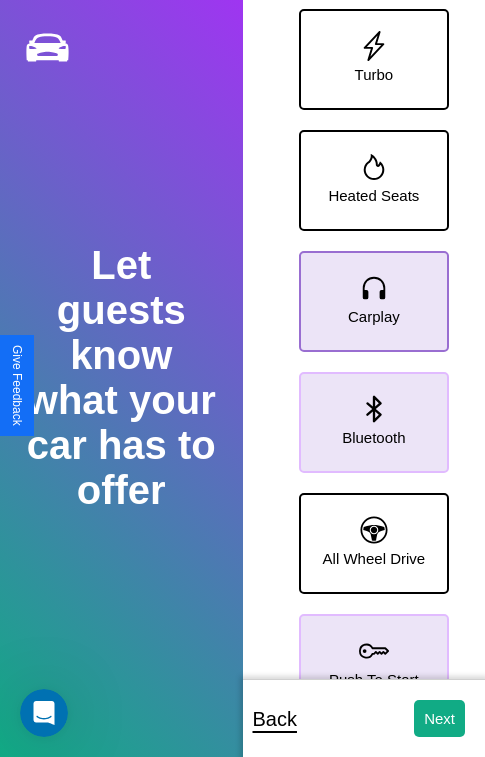 click 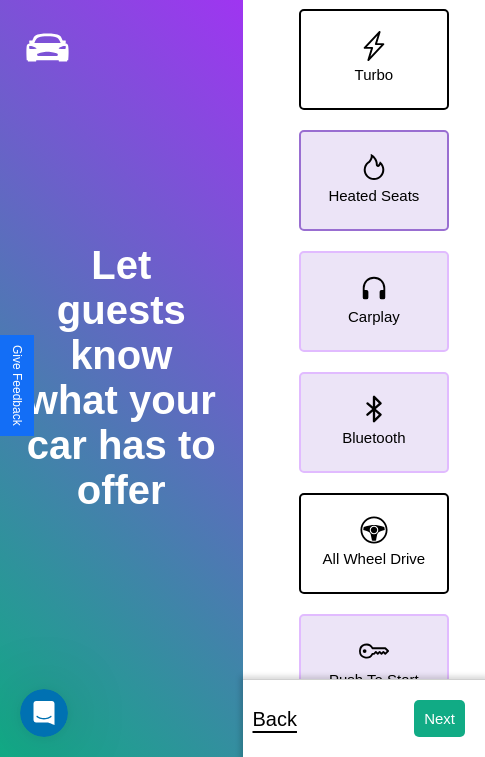 click 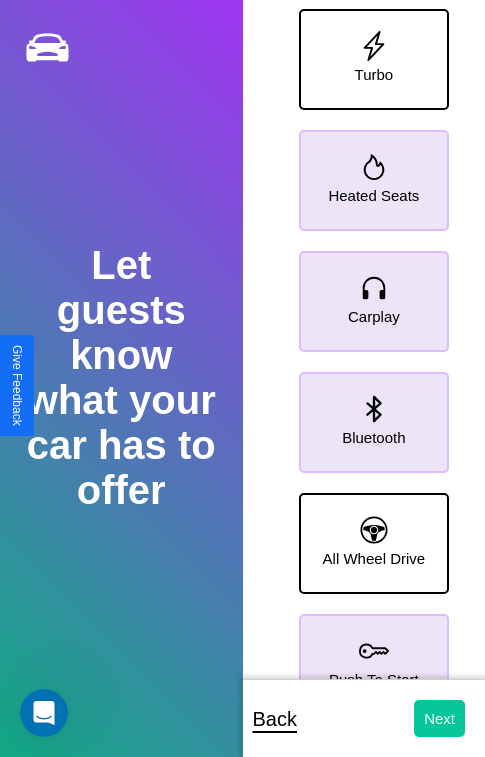 click on "Next" at bounding box center (439, 718) 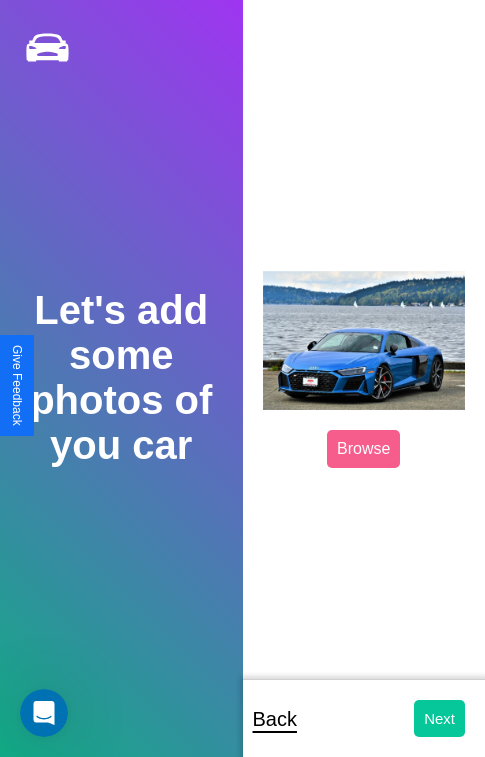 click on "Next" at bounding box center (439, 718) 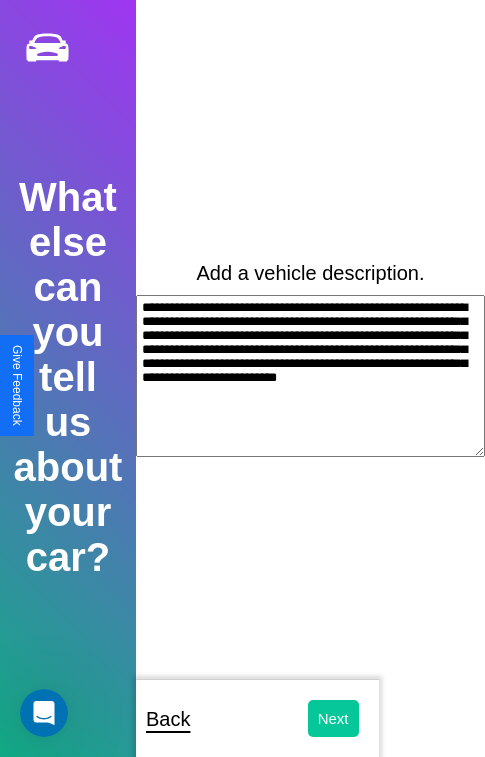 type on "**********" 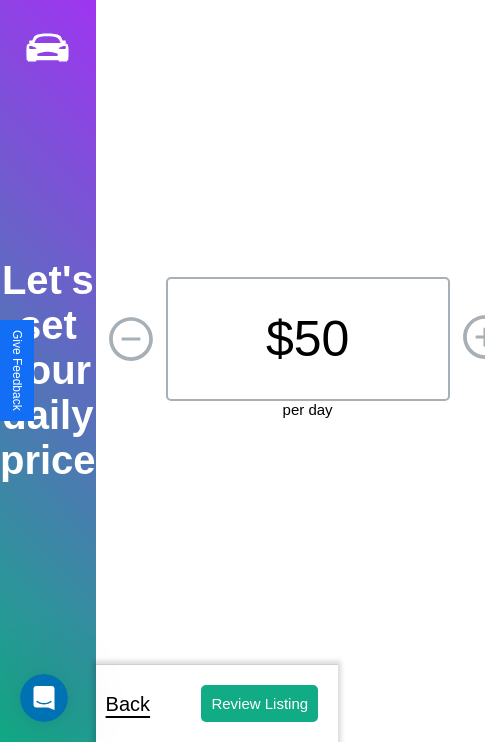 click on "$ 50" at bounding box center [308, 339] 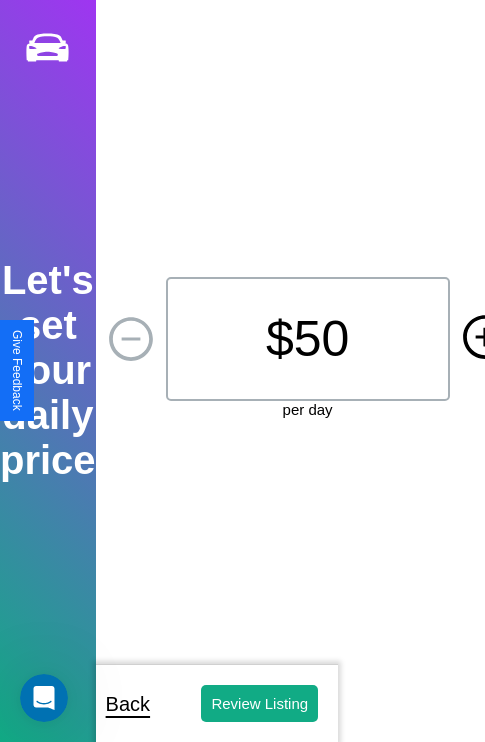 click 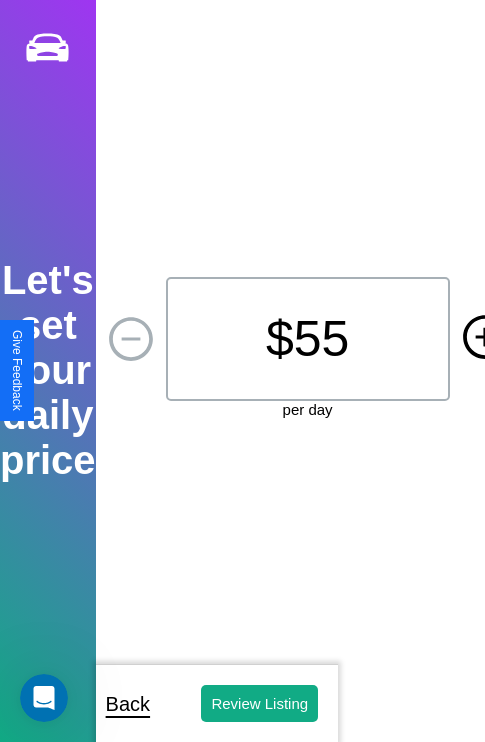 click 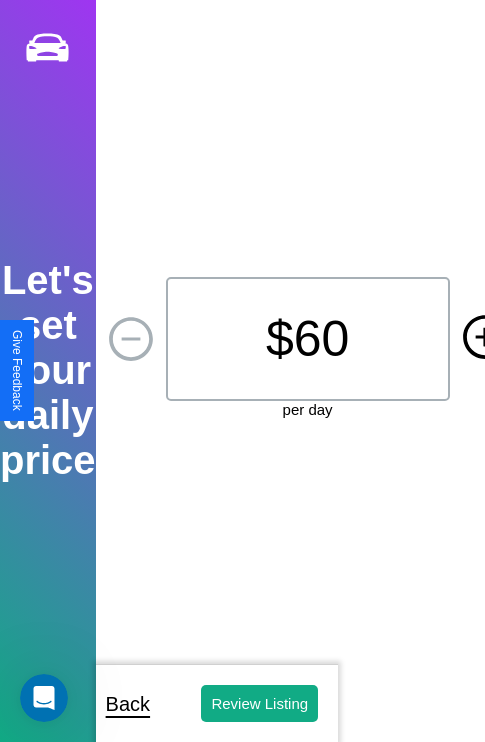 click 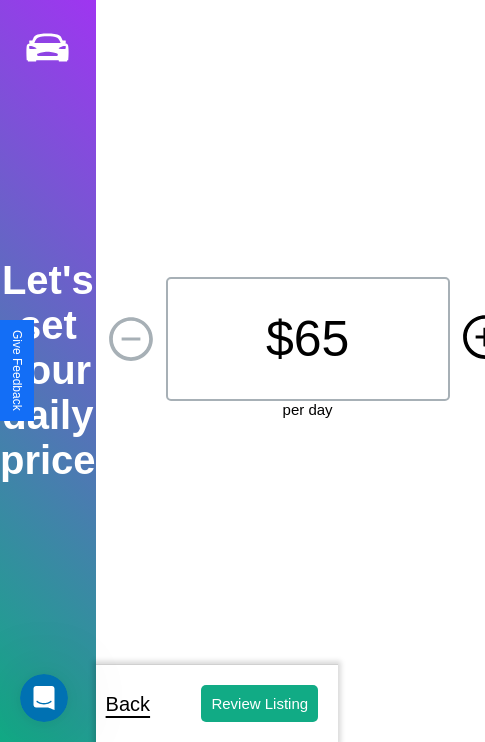 click 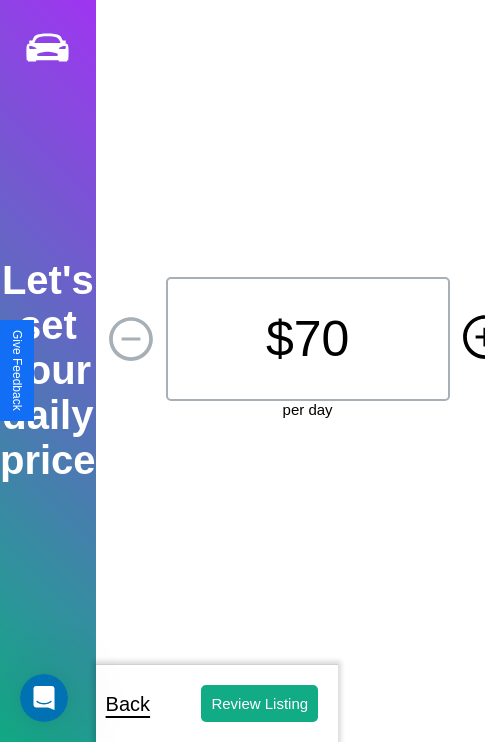 click 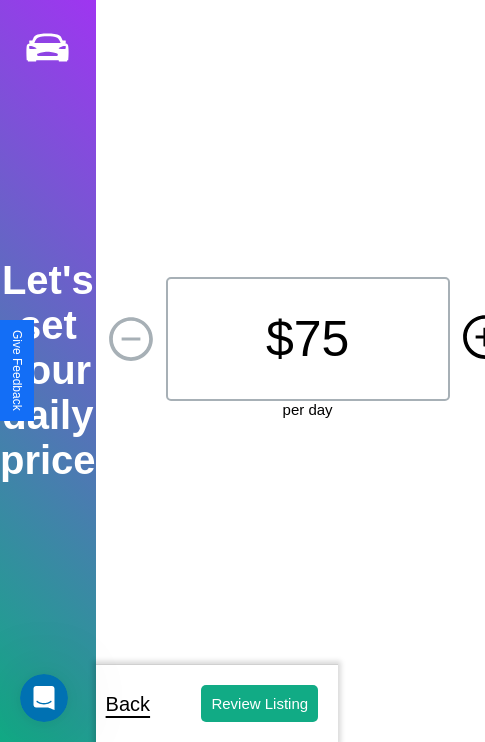 click 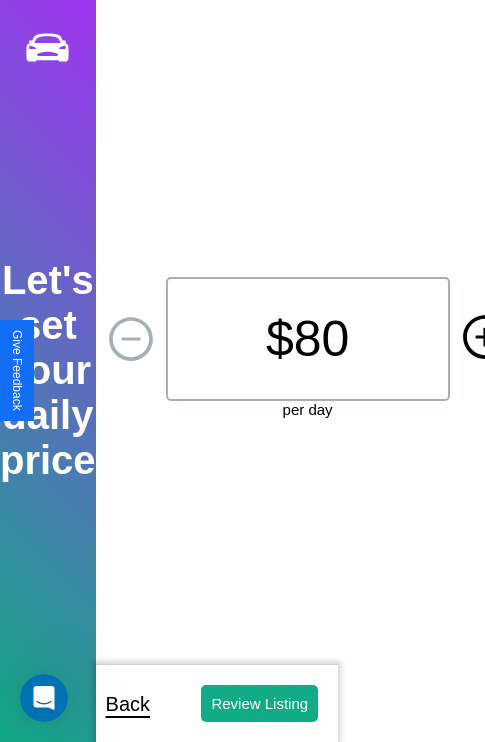 click 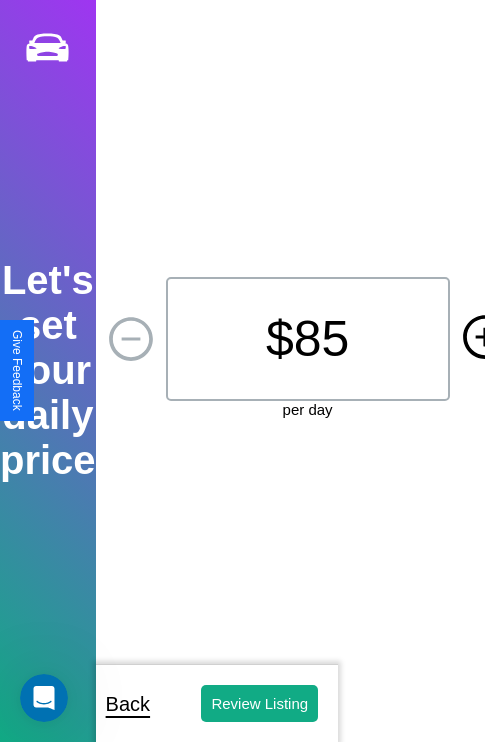 click 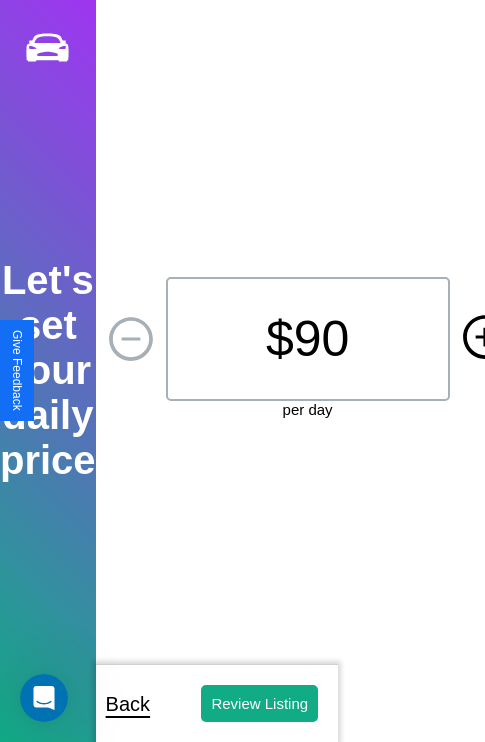 click 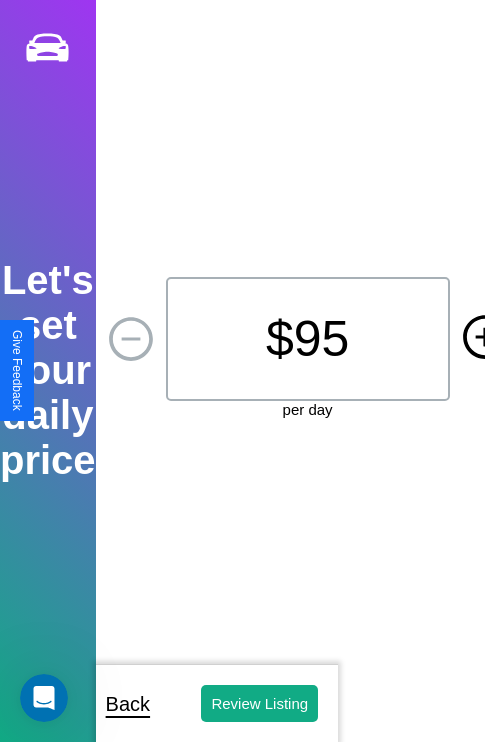 click 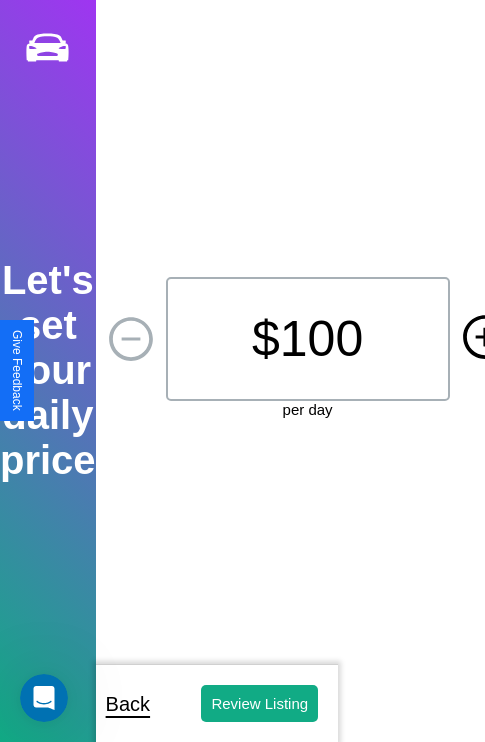 click 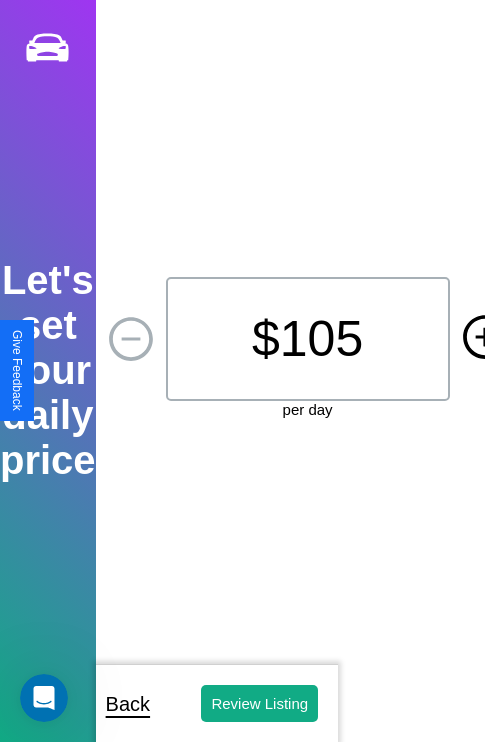 click 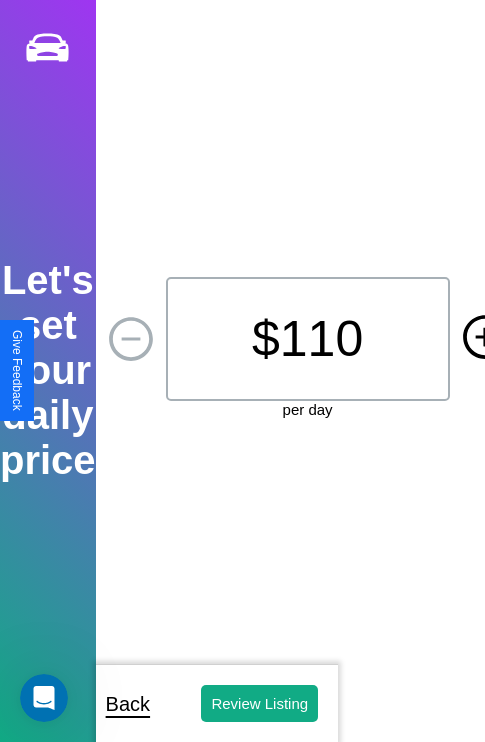 click 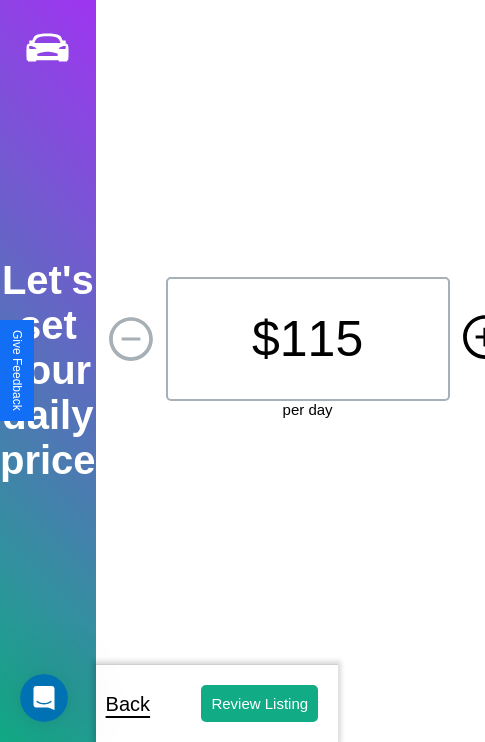 click 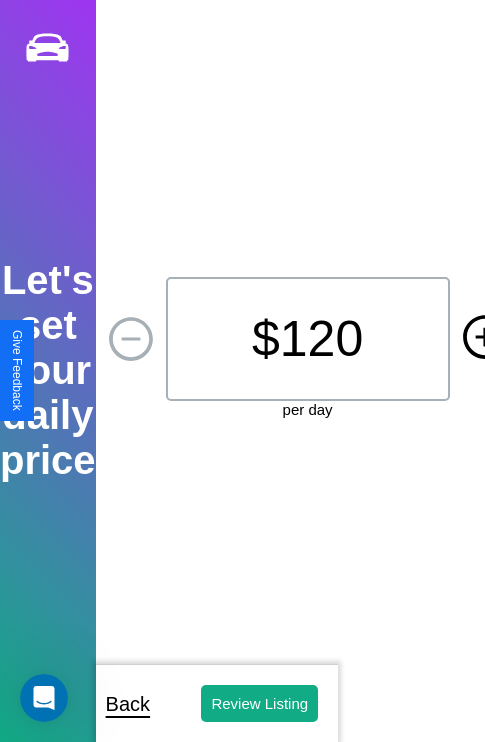 click 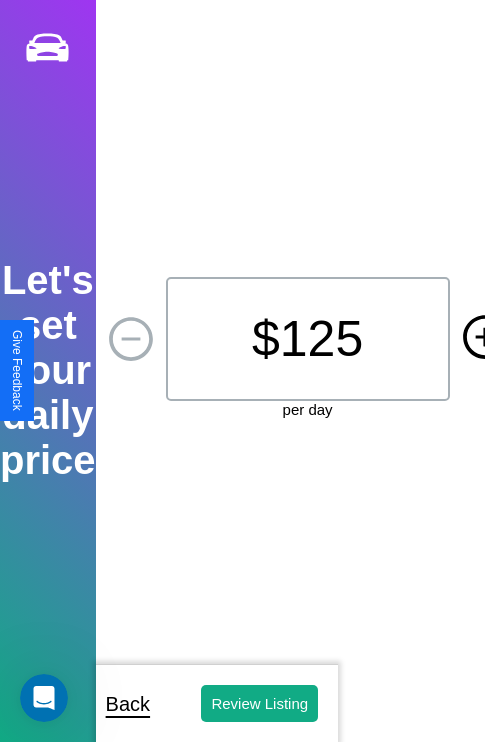 click 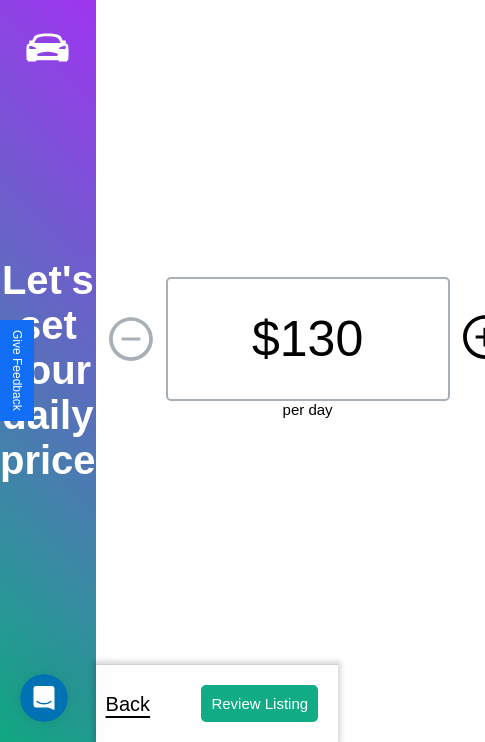 click 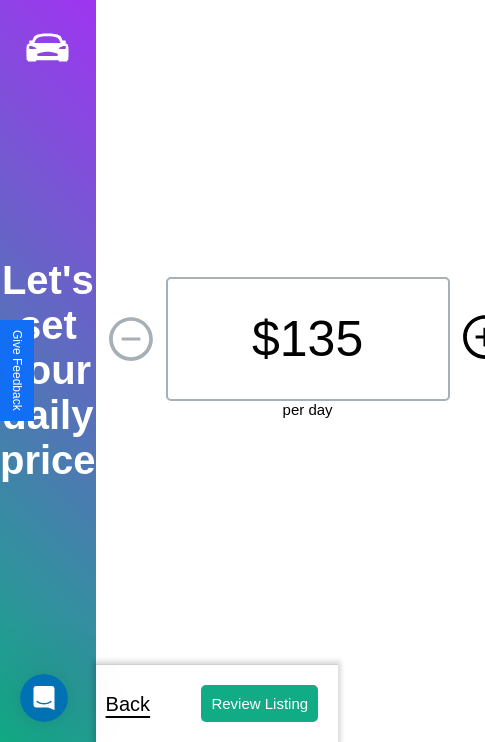 click 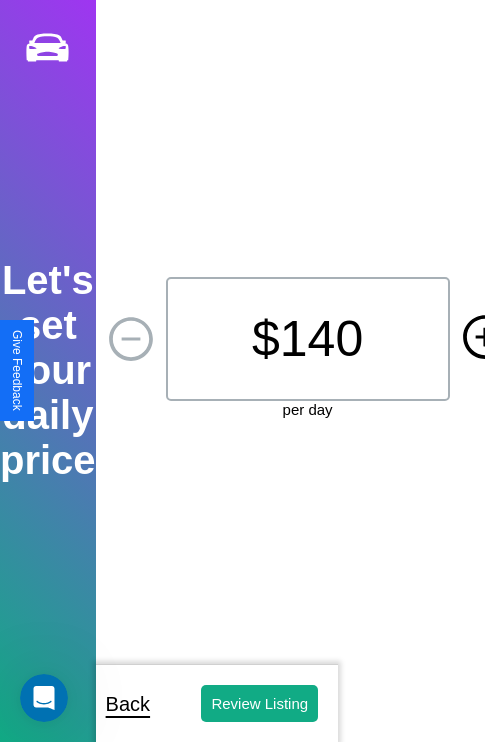 click 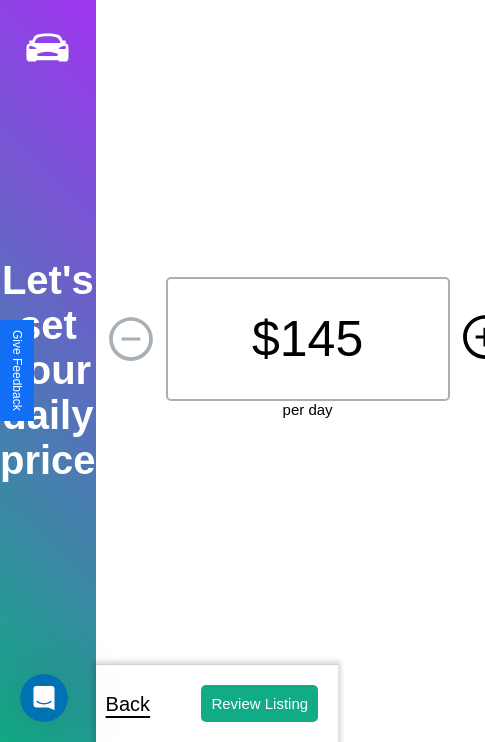 click 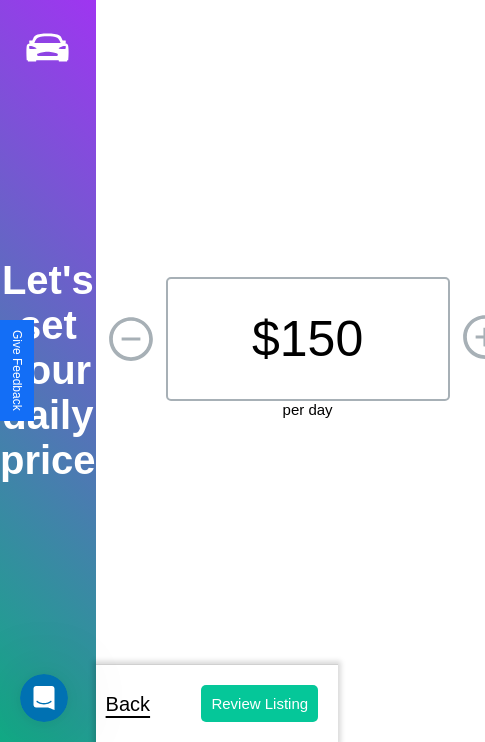 click on "Review Listing" at bounding box center [259, 703] 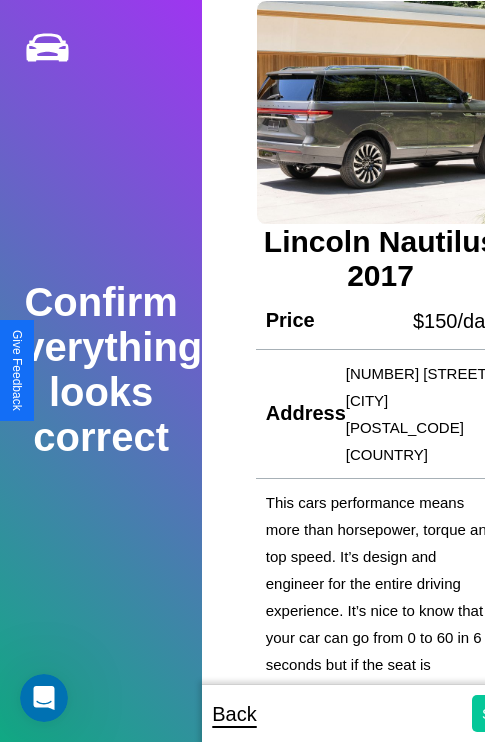 click on "Submit" at bounding box center (505, 713) 